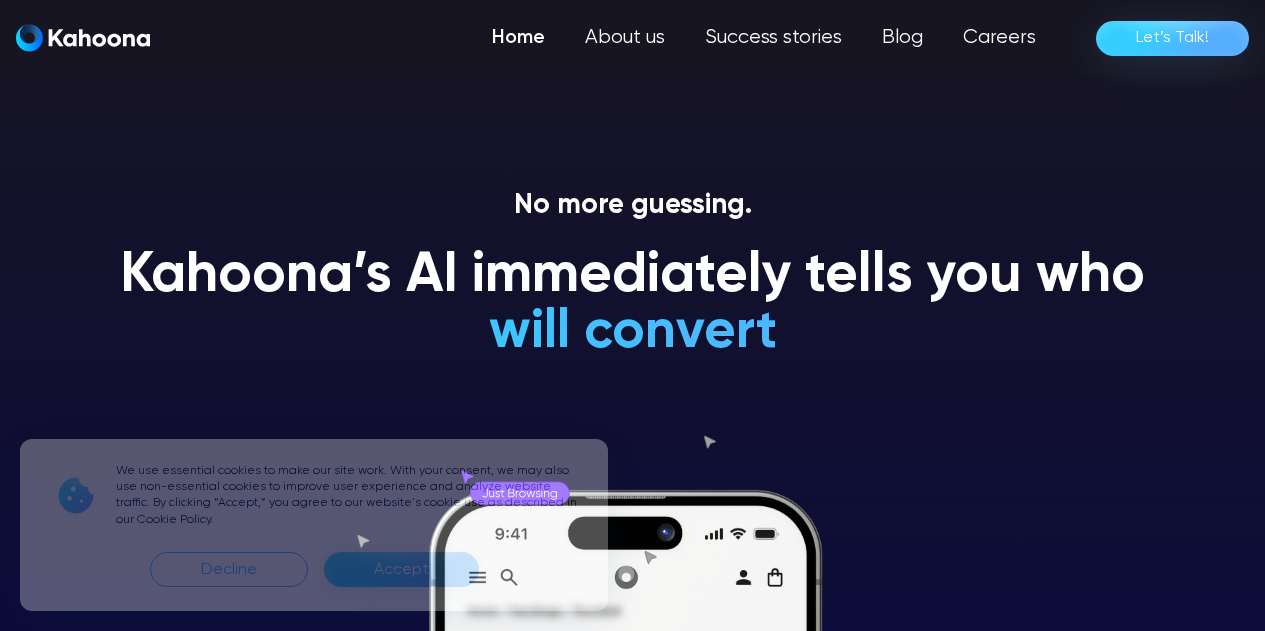 scroll, scrollTop: 0, scrollLeft: 0, axis: both 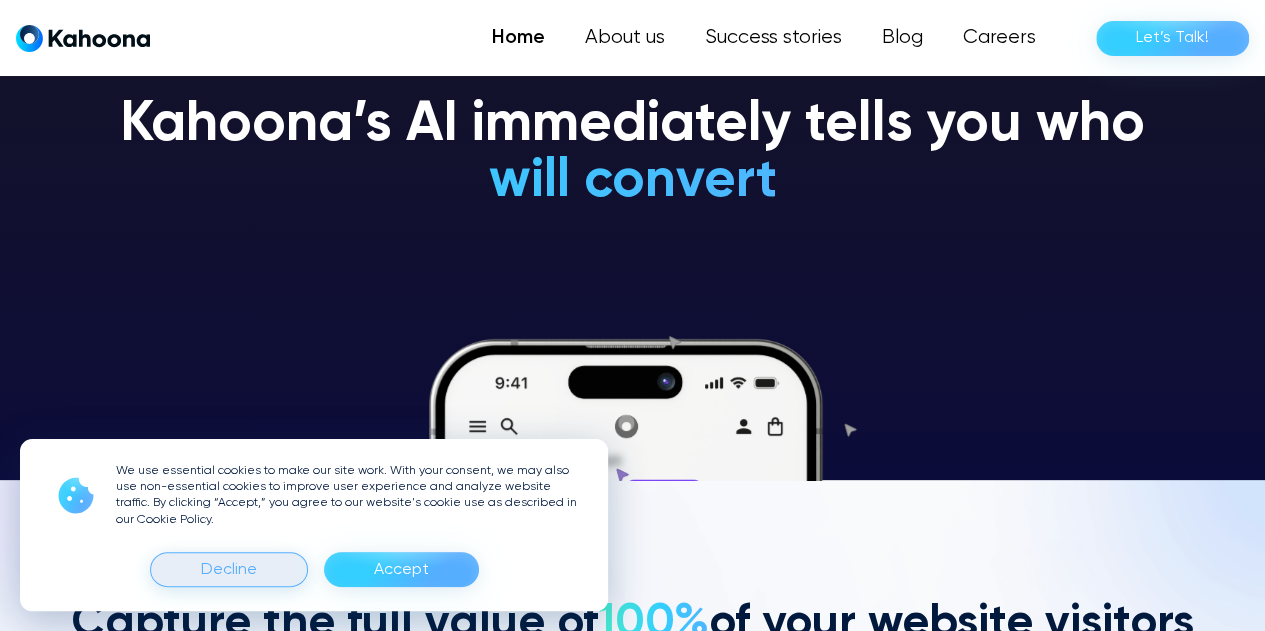 click on "Decline" at bounding box center [229, 570] 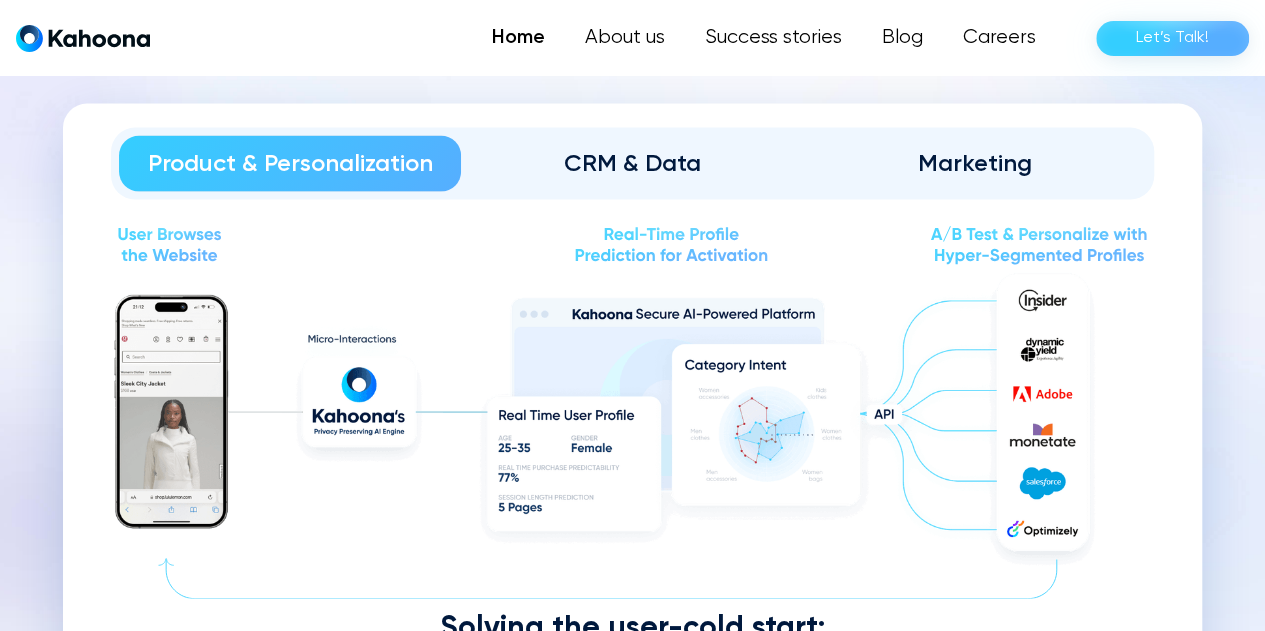 scroll, scrollTop: 2167, scrollLeft: 0, axis: vertical 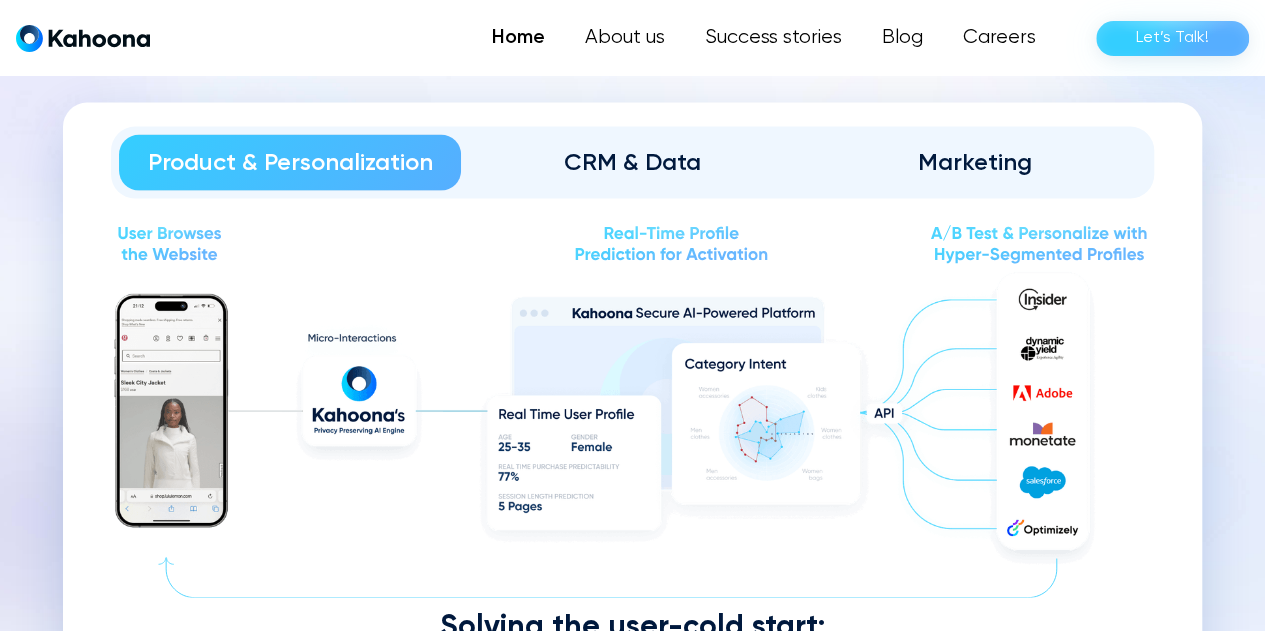 click on "CRM & Data" at bounding box center (632, 163) 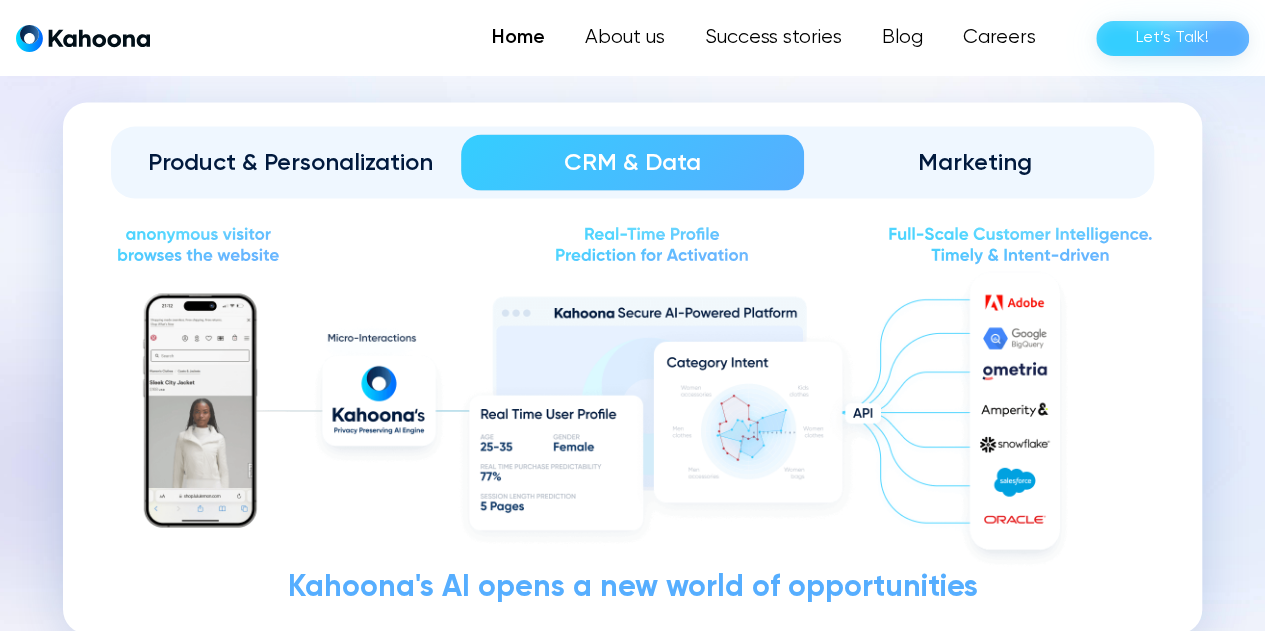 click on "Marketing" at bounding box center [975, 163] 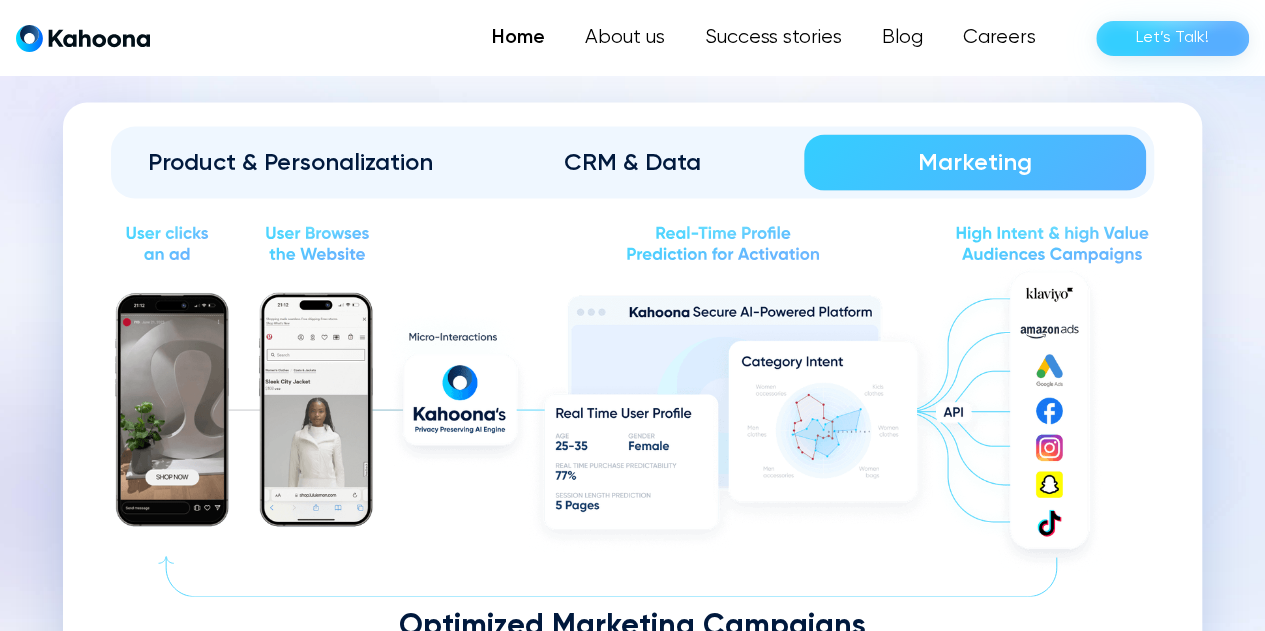 click on "CRM & Data" at bounding box center (632, 163) 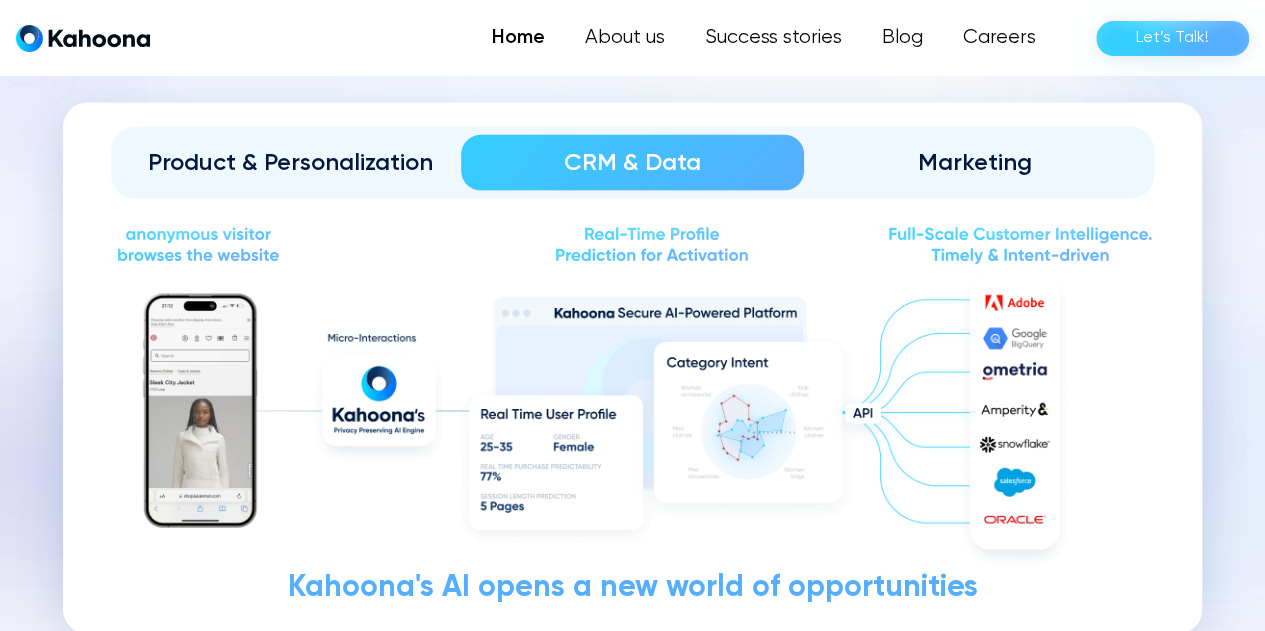 click on "Product & Personalization" at bounding box center (290, 163) 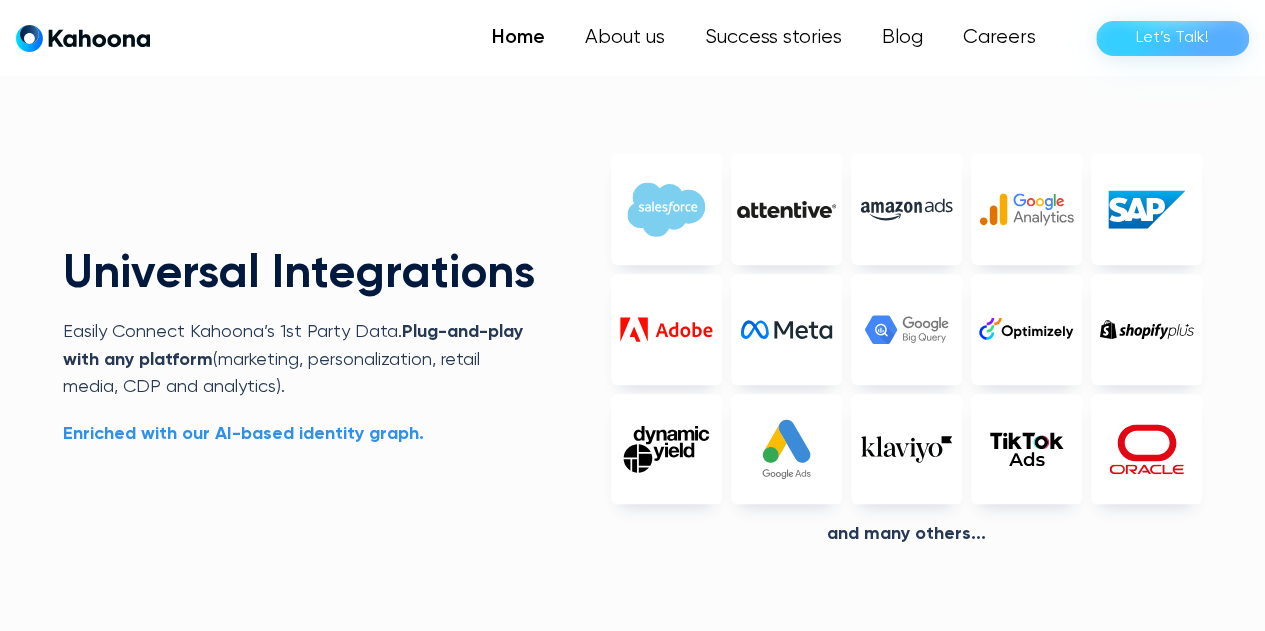 scroll, scrollTop: 4347, scrollLeft: 0, axis: vertical 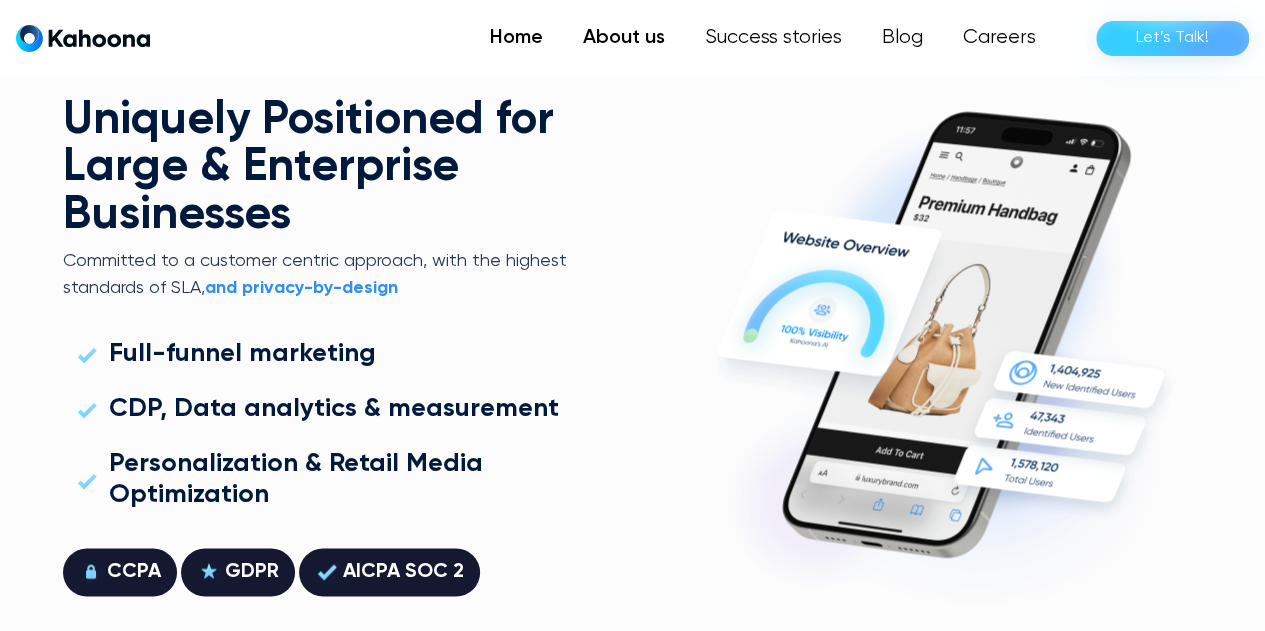 click on "About us" at bounding box center [624, 38] 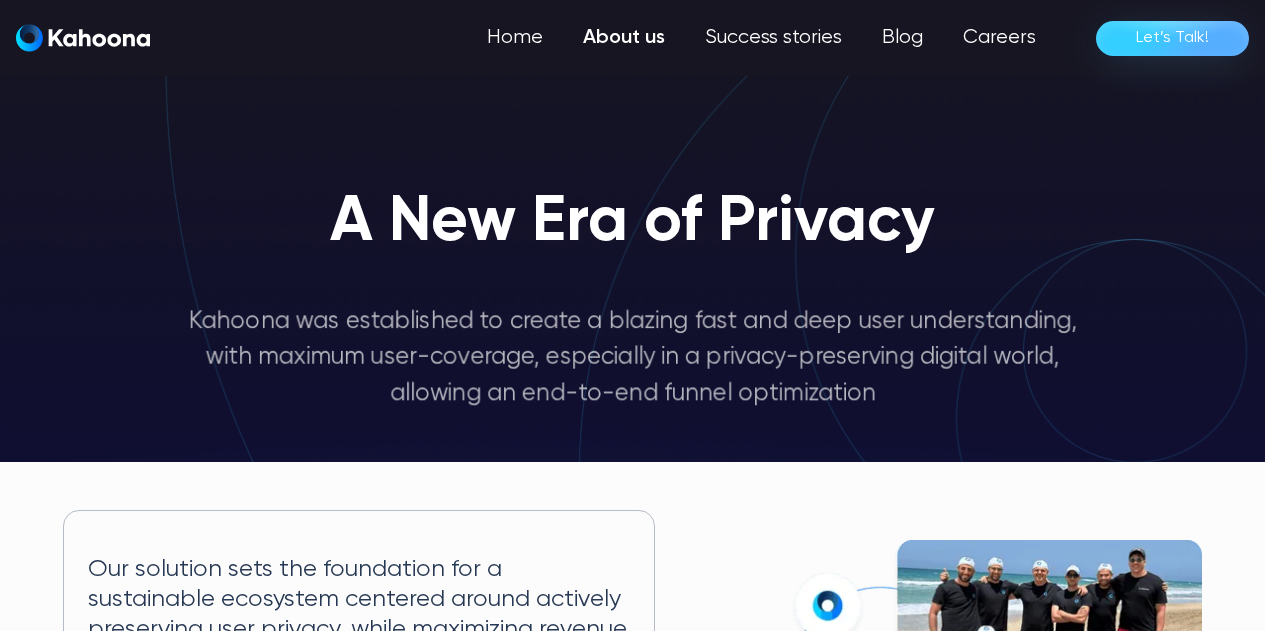 scroll, scrollTop: 0, scrollLeft: 0, axis: both 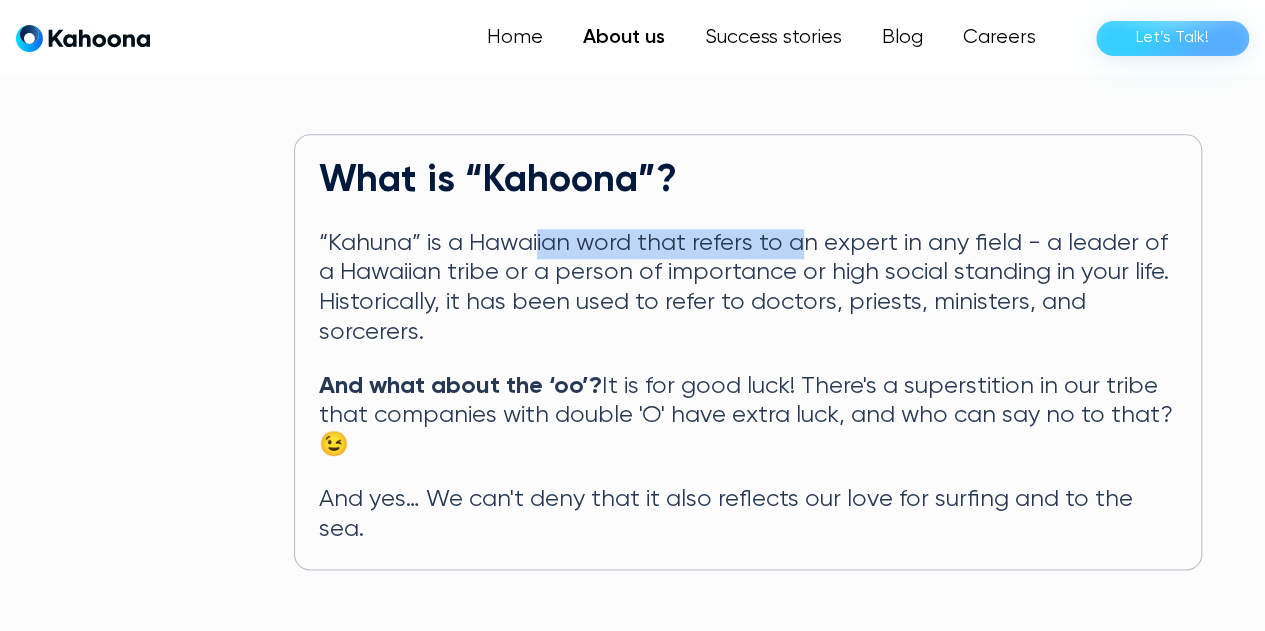 drag, startPoint x: 538, startPoint y: 238, endPoint x: 797, endPoint y: 256, distance: 259.62473 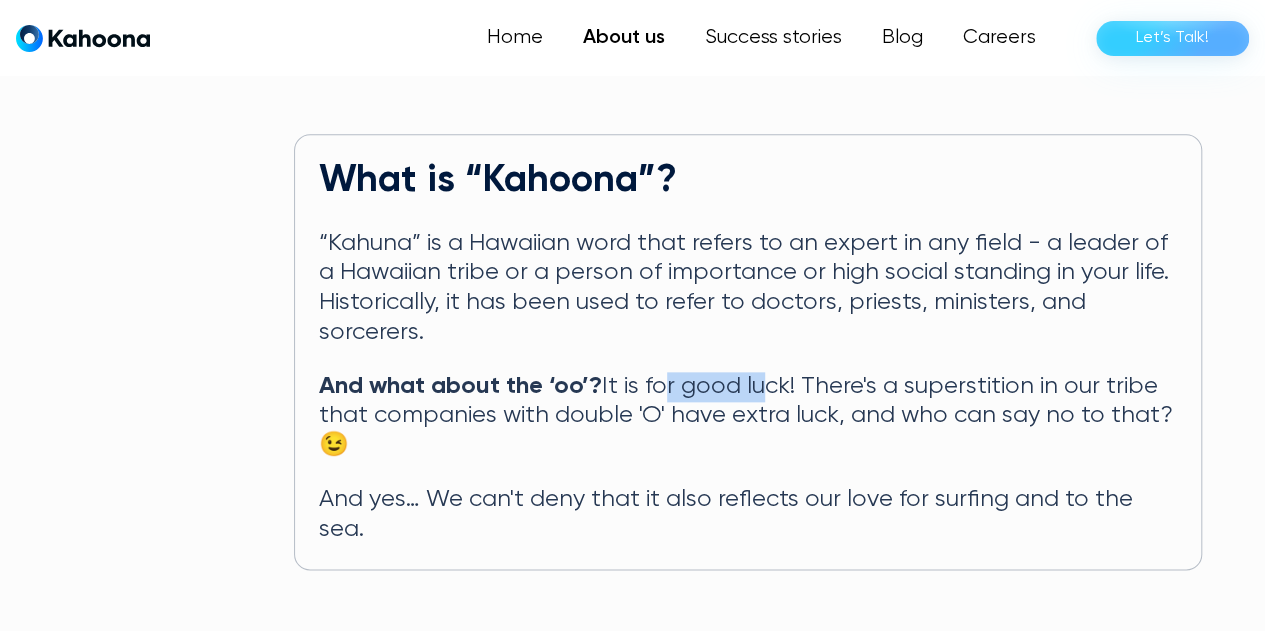 drag, startPoint x: 655, startPoint y: 397, endPoint x: 757, endPoint y: 391, distance: 102.176315 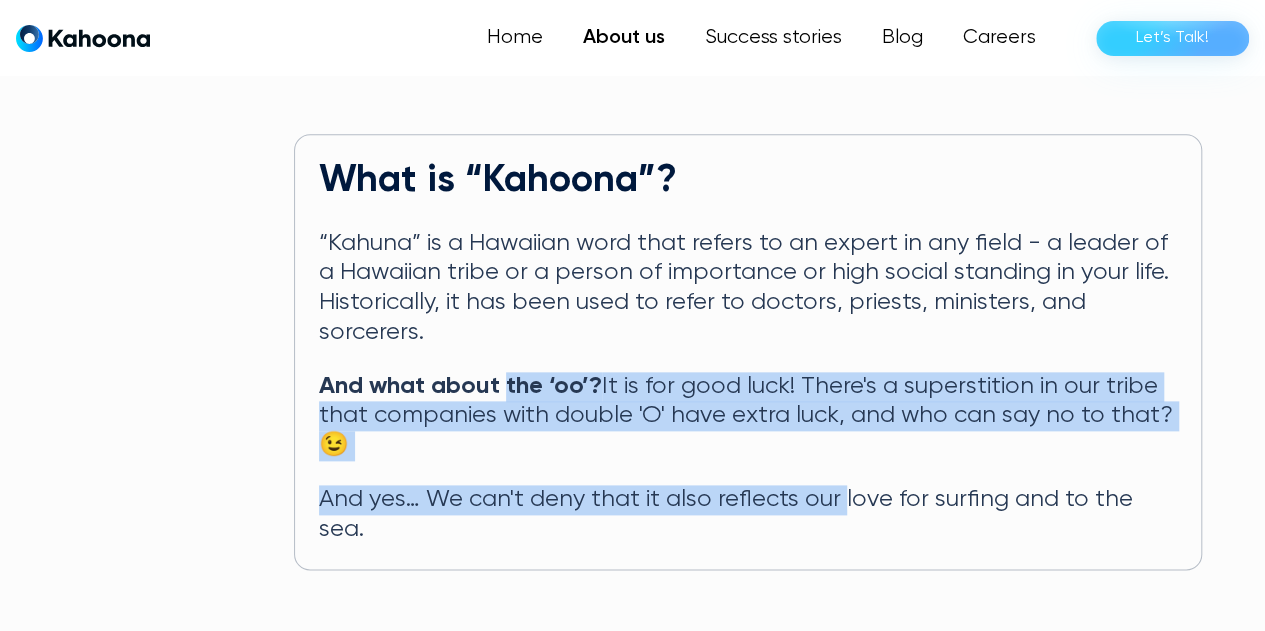 drag, startPoint x: 503, startPoint y: 399, endPoint x: 838, endPoint y: 525, distance: 357.912 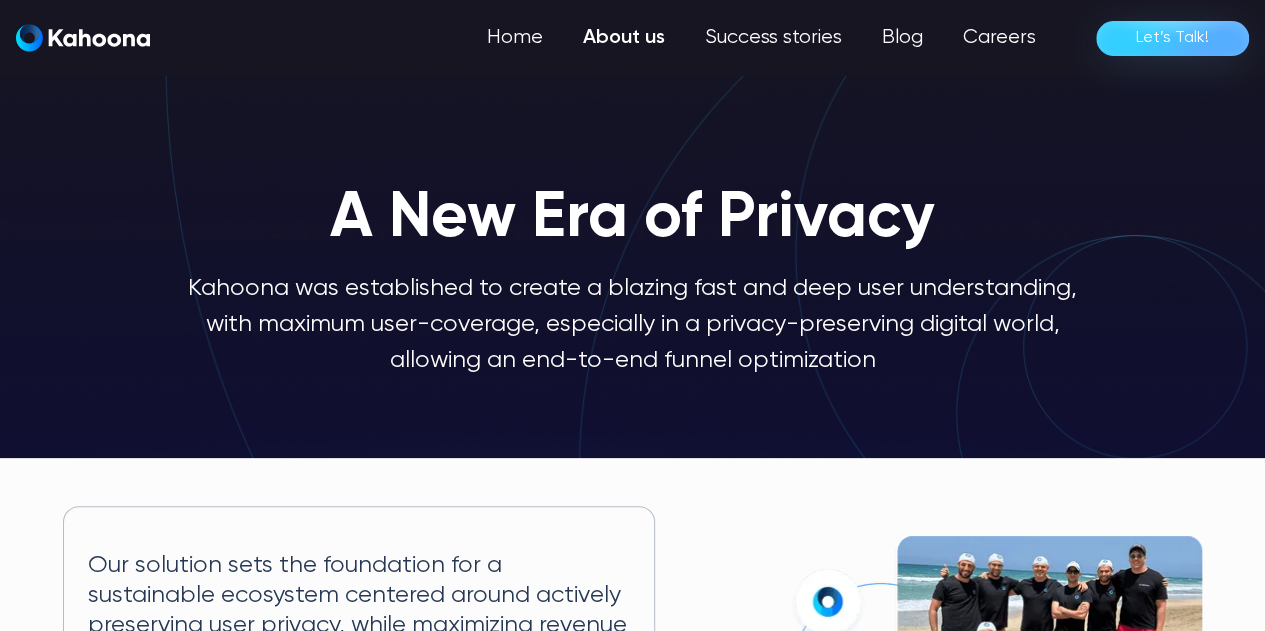 scroll, scrollTop: 4, scrollLeft: 0, axis: vertical 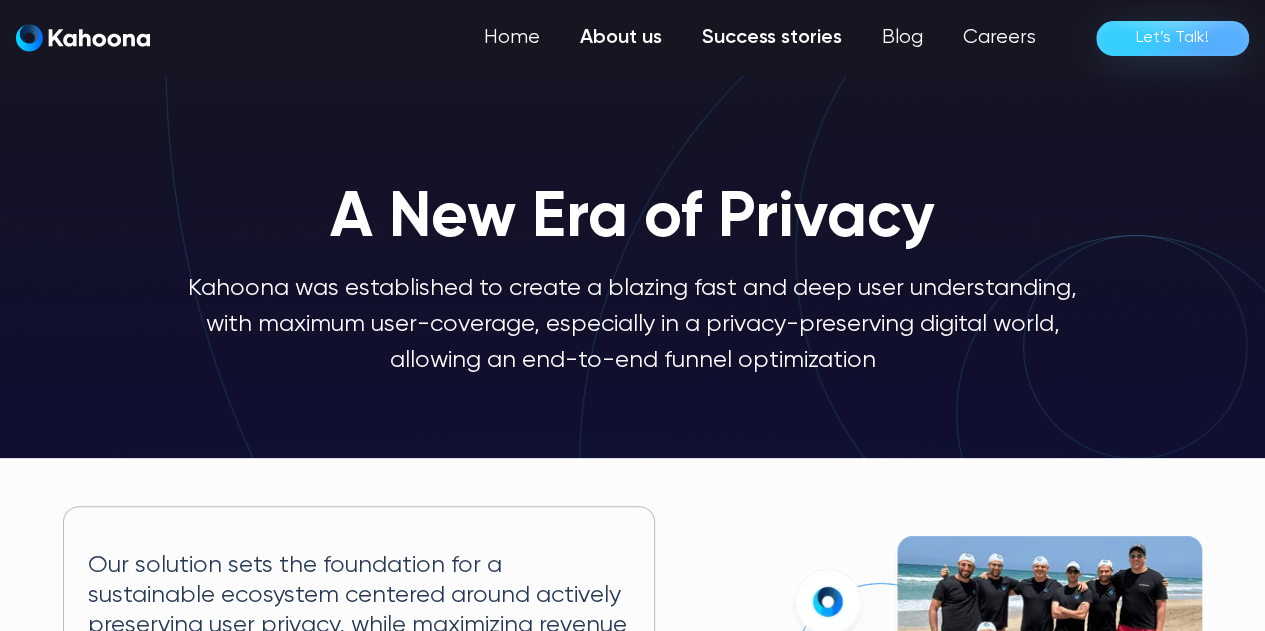 click on "Success stories" at bounding box center [772, 38] 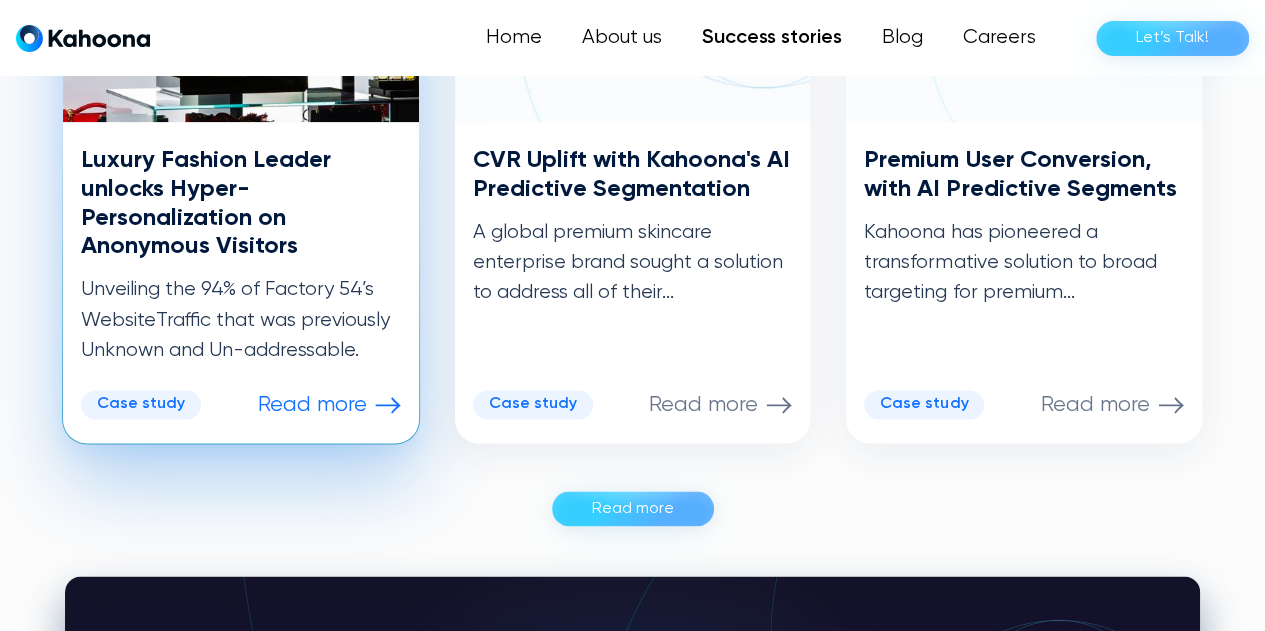 scroll, scrollTop: 1324, scrollLeft: 0, axis: vertical 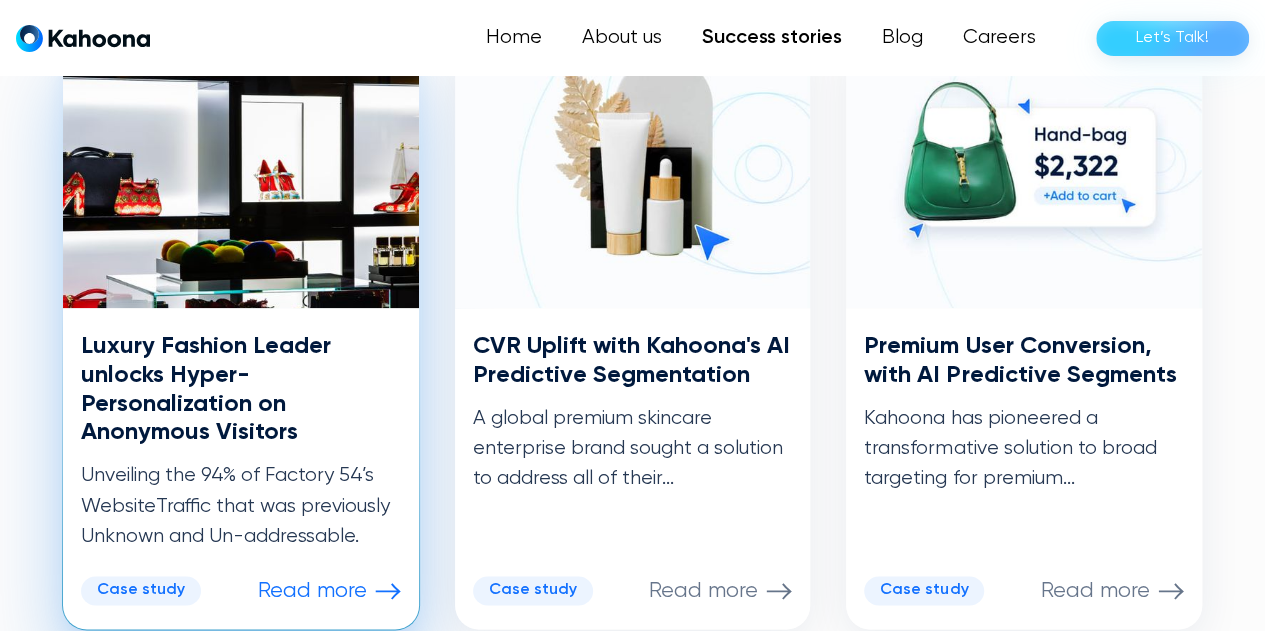 click on "Luxury Fashion Leader unlocks Hyper-Personalization on Anonymous Visitors" at bounding box center (241, 389) 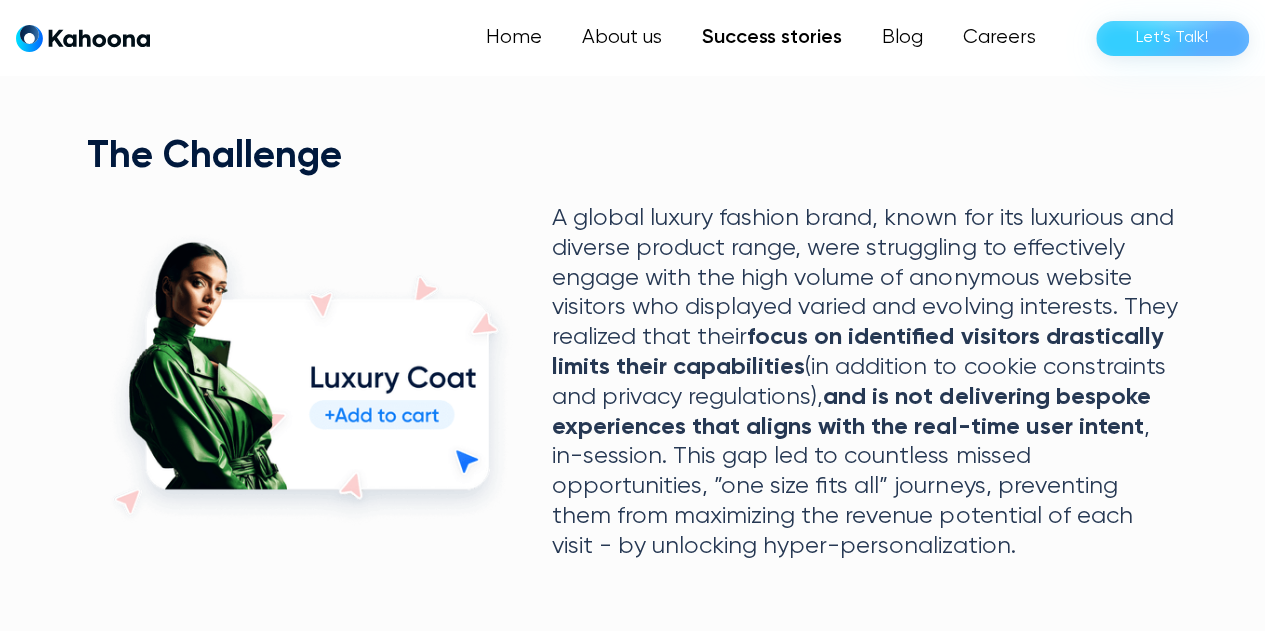 scroll, scrollTop: 967, scrollLeft: 0, axis: vertical 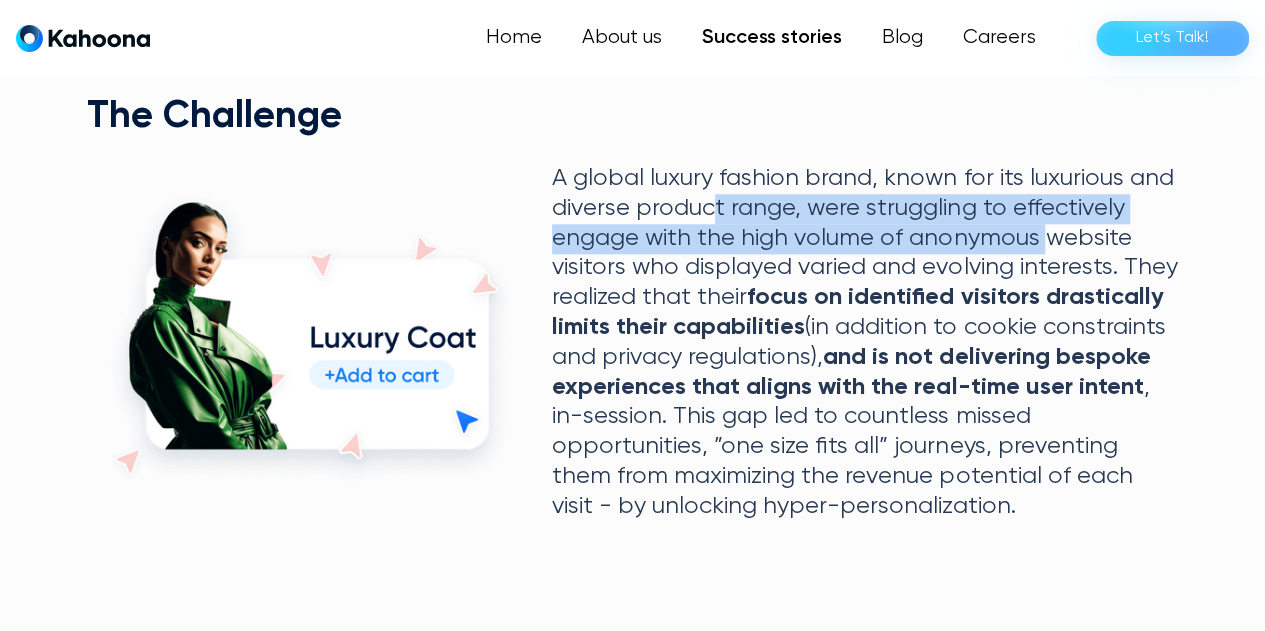 drag, startPoint x: 714, startPoint y: 213, endPoint x: 1036, endPoint y: 258, distance: 325.1292 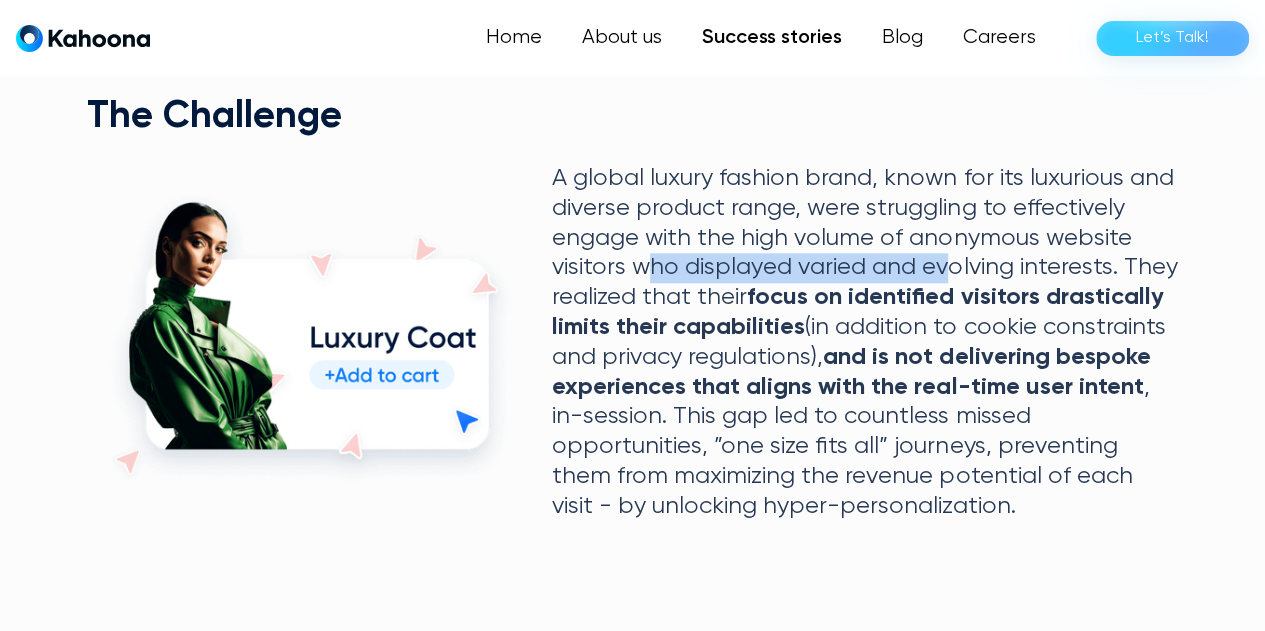 drag, startPoint x: 643, startPoint y: 280, endPoint x: 949, endPoint y: 289, distance: 306.13232 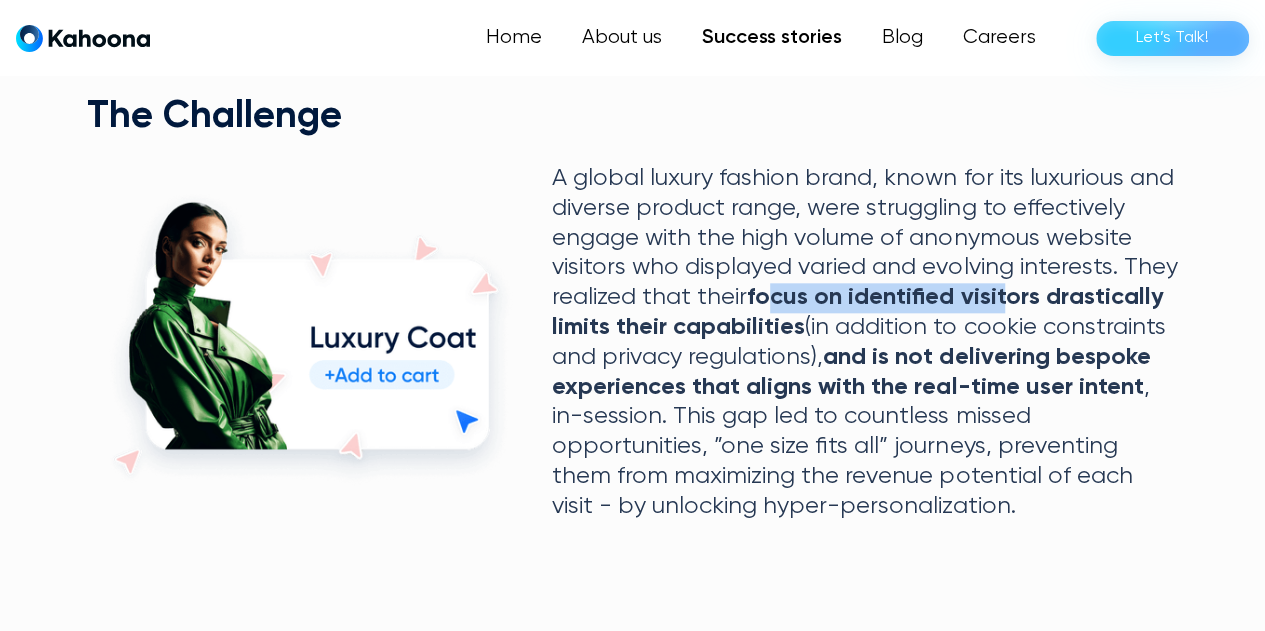 drag, startPoint x: 775, startPoint y: 311, endPoint x: 1003, endPoint y: 311, distance: 228 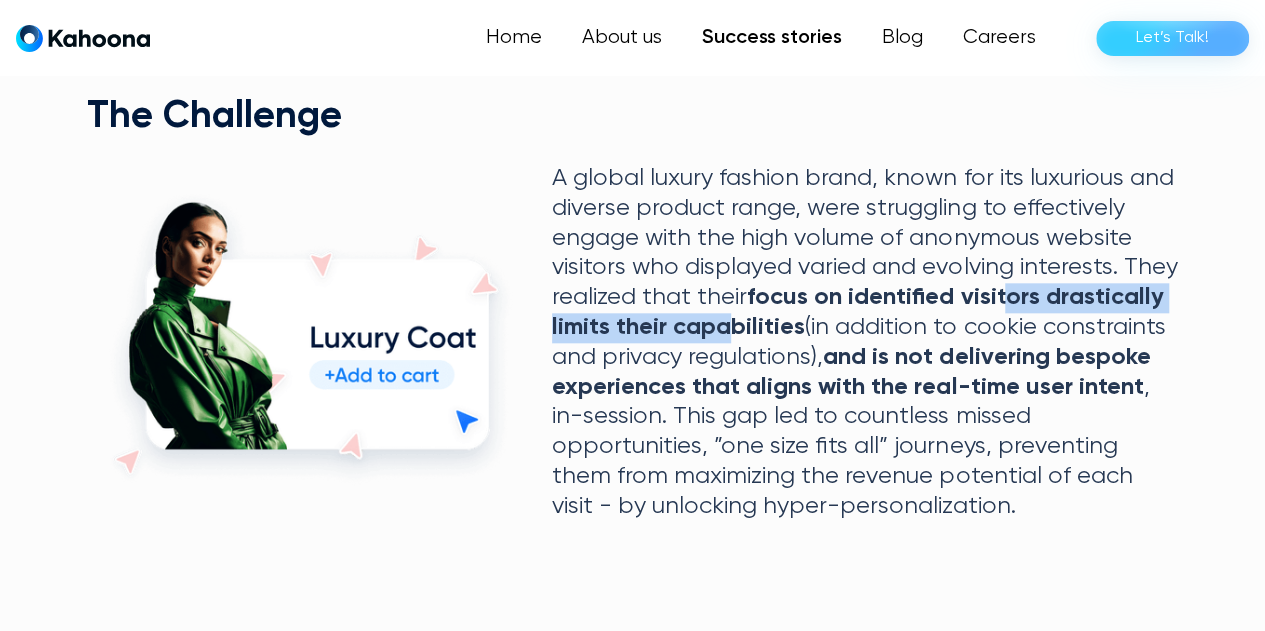 drag, startPoint x: 1003, startPoint y: 311, endPoint x: 733, endPoint y: 331, distance: 270.73972 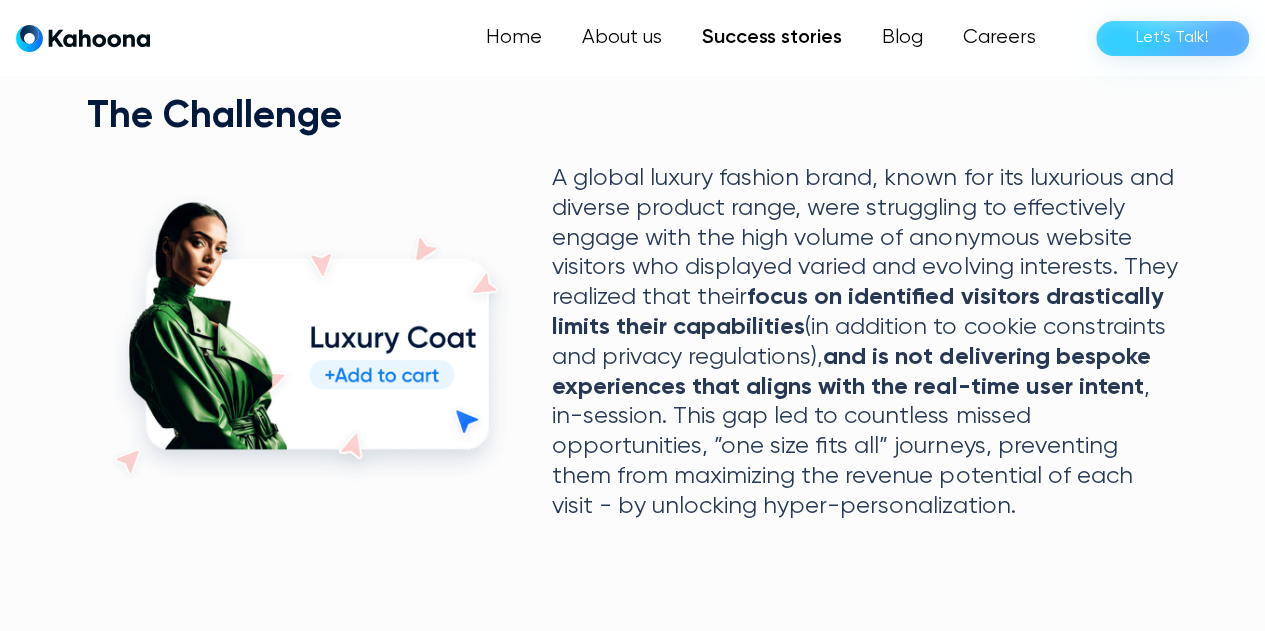 click on "and is not delivering bespoke experiences that aligns with the real-time user intent" at bounding box center (851, 372) 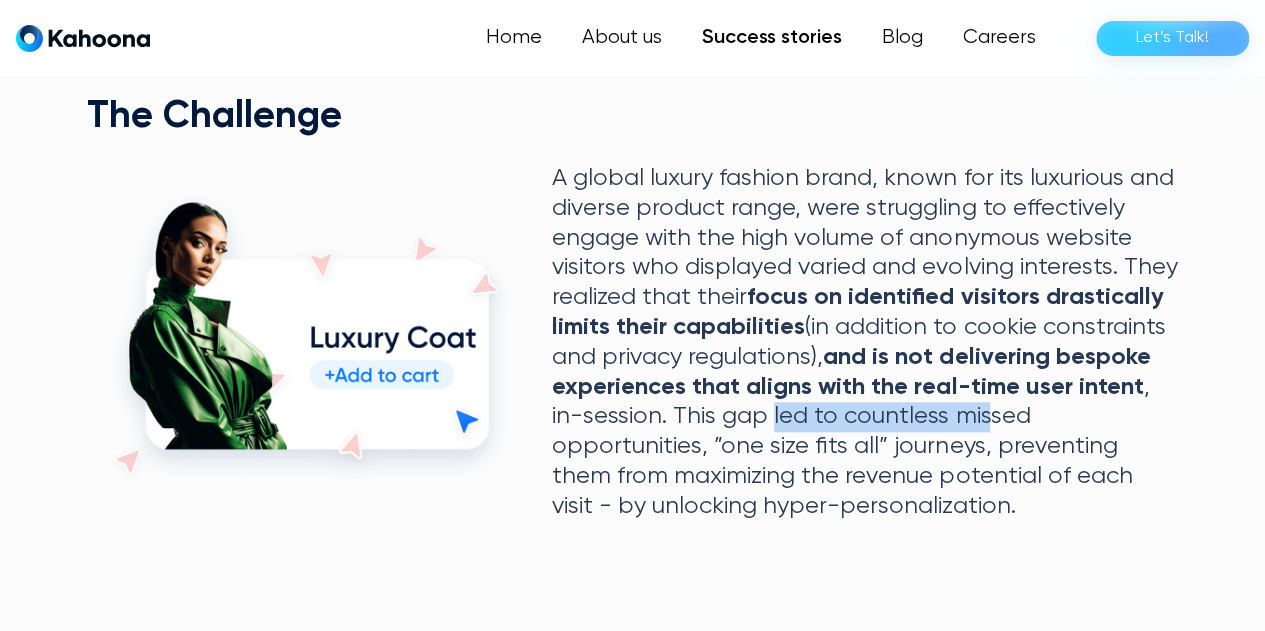 drag, startPoint x: 772, startPoint y: 421, endPoint x: 990, endPoint y: 427, distance: 218.08255 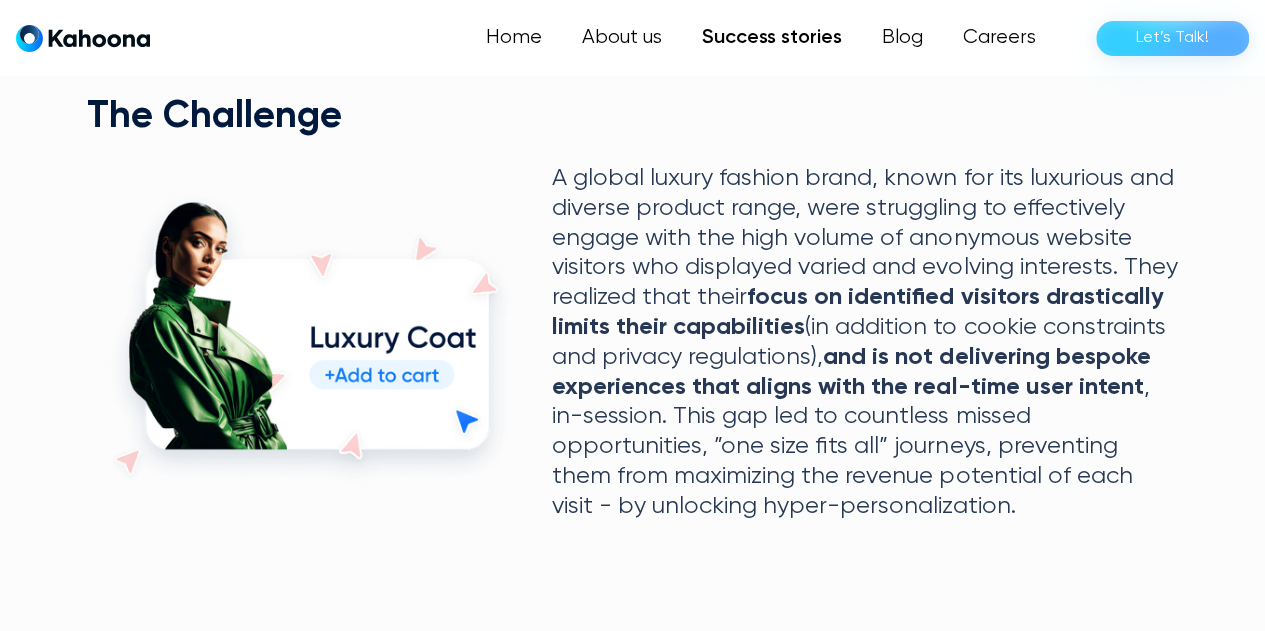 click on "A global luxury fashion brand, known for its luxurious and diverse product range, were struggling to effectively engage with the high volume of anonymous website visitors who displayed varied and evolving interests. They realized that their  focus on identified visitors drastically limits their capabilities  (in addition to cookie constraints and privacy regulations),  and is not delivering bespoke experiences that aligns with the real-time user intent , in-session. This gap led to countless missed opportunities, ”one size fits all” journeys, preventing them from maximizing the revenue potential of each visit - by unlocking hyper-personalization." at bounding box center (865, 342) 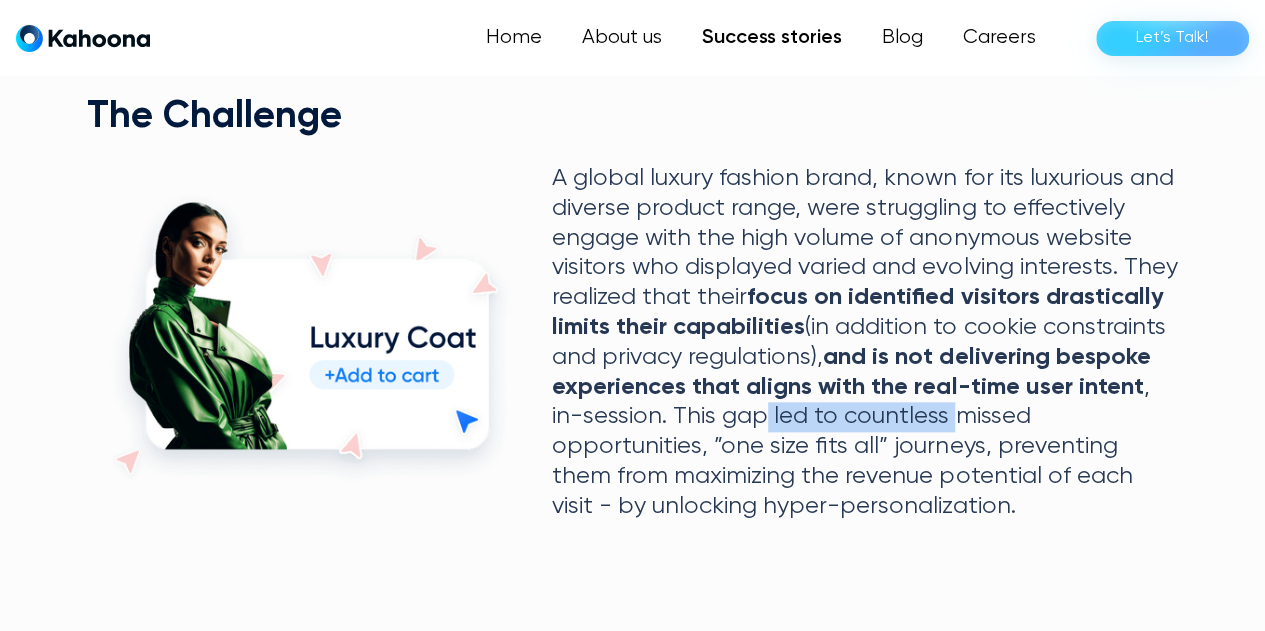 drag, startPoint x: 768, startPoint y: 423, endPoint x: 959, endPoint y: 435, distance: 191.37659 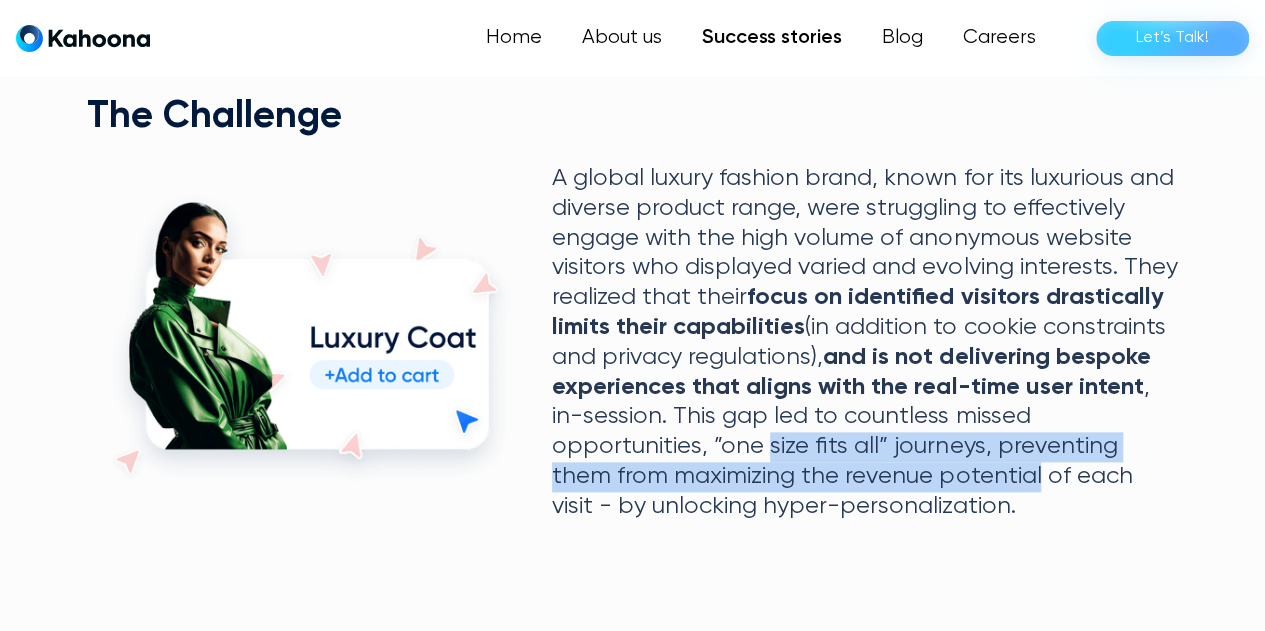 drag, startPoint x: 765, startPoint y: 461, endPoint x: 970, endPoint y: 483, distance: 206.17711 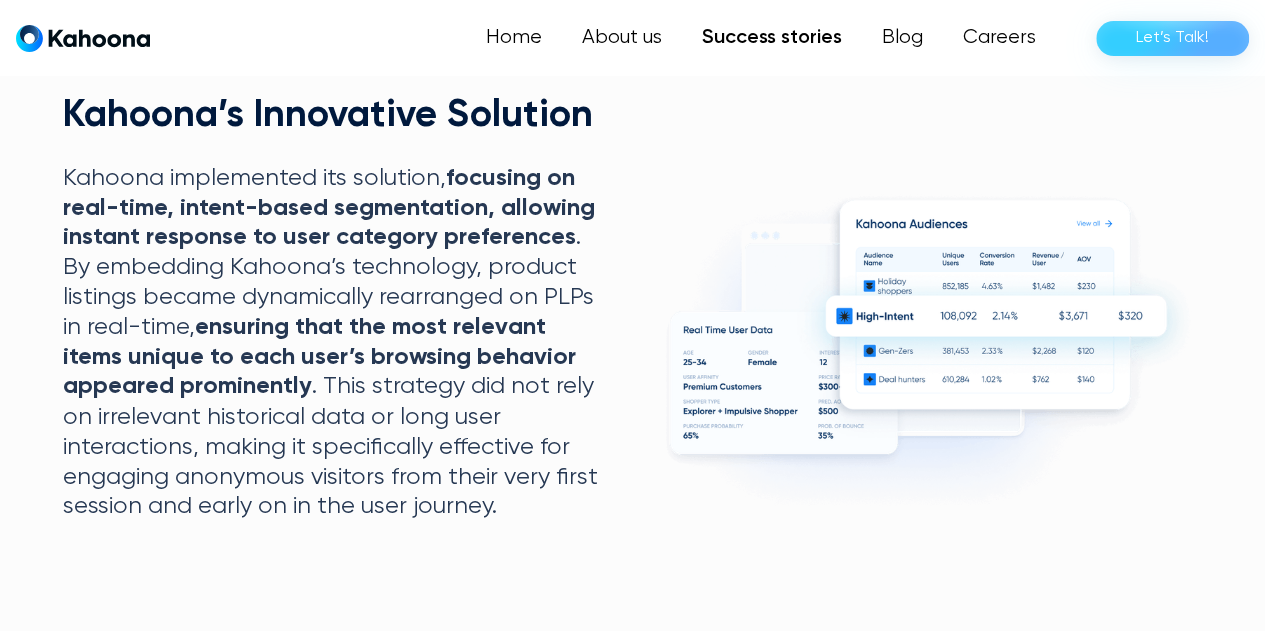 scroll, scrollTop: 1502, scrollLeft: 0, axis: vertical 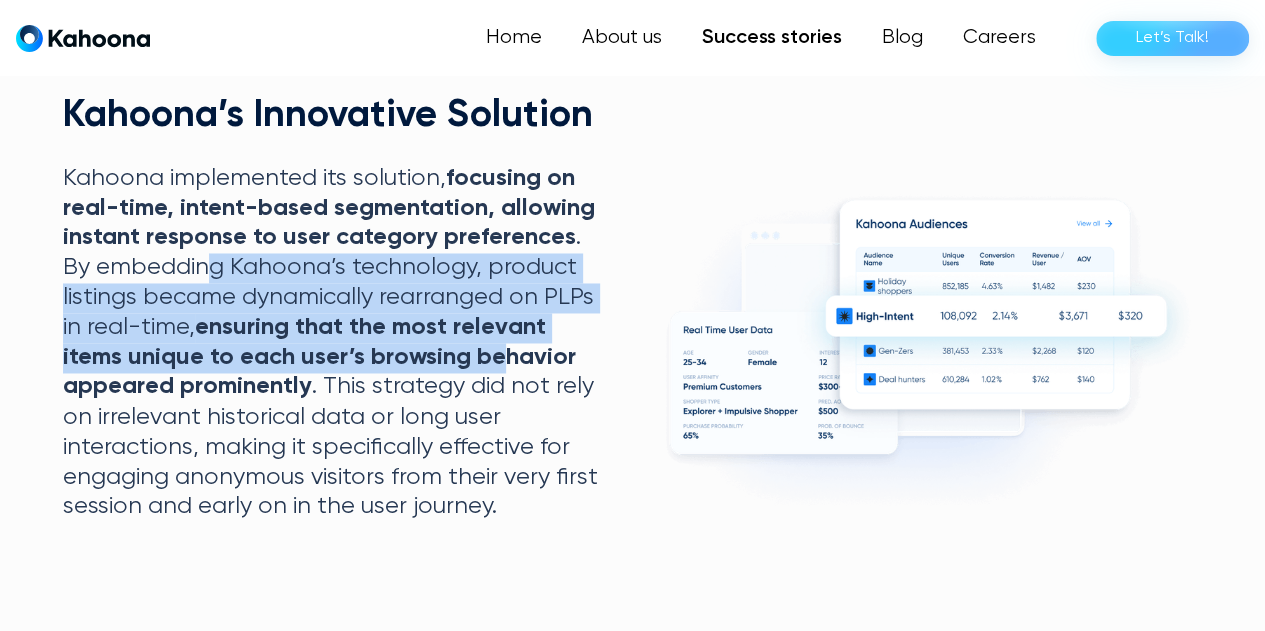 drag, startPoint x: 208, startPoint y: 282, endPoint x: 514, endPoint y: 385, distance: 322.86993 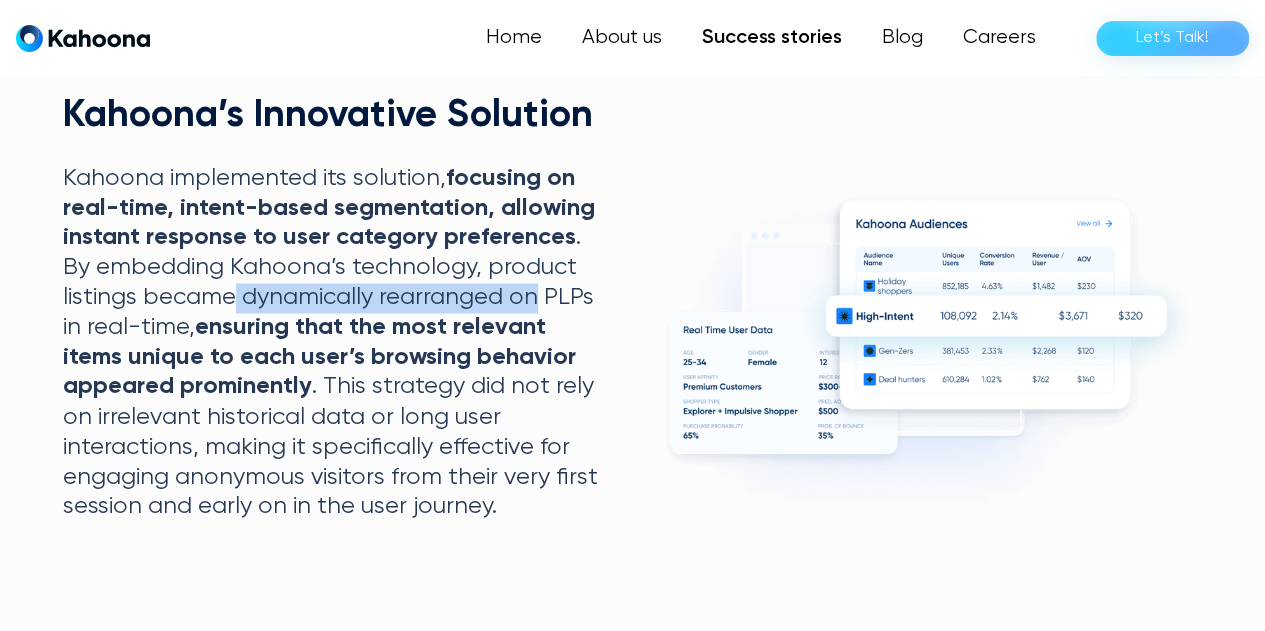 drag, startPoint x: 230, startPoint y: 313, endPoint x: 533, endPoint y: 311, distance: 303.0066 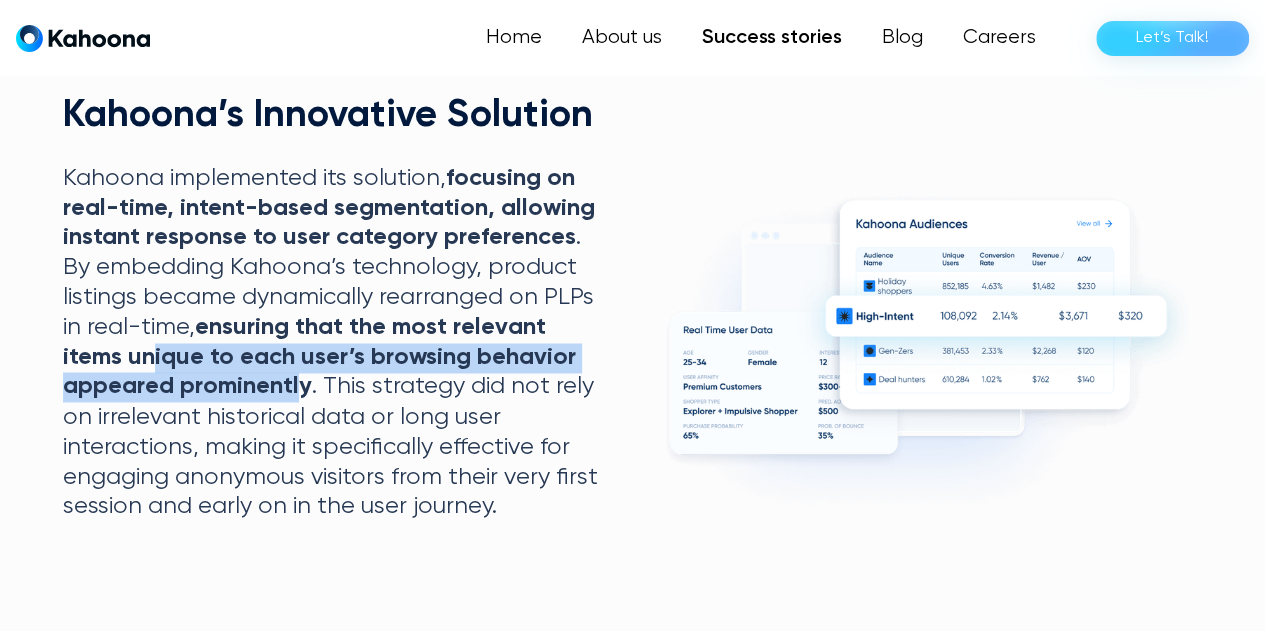 drag, startPoint x: 156, startPoint y: 372, endPoint x: 302, endPoint y: 409, distance: 150.6154 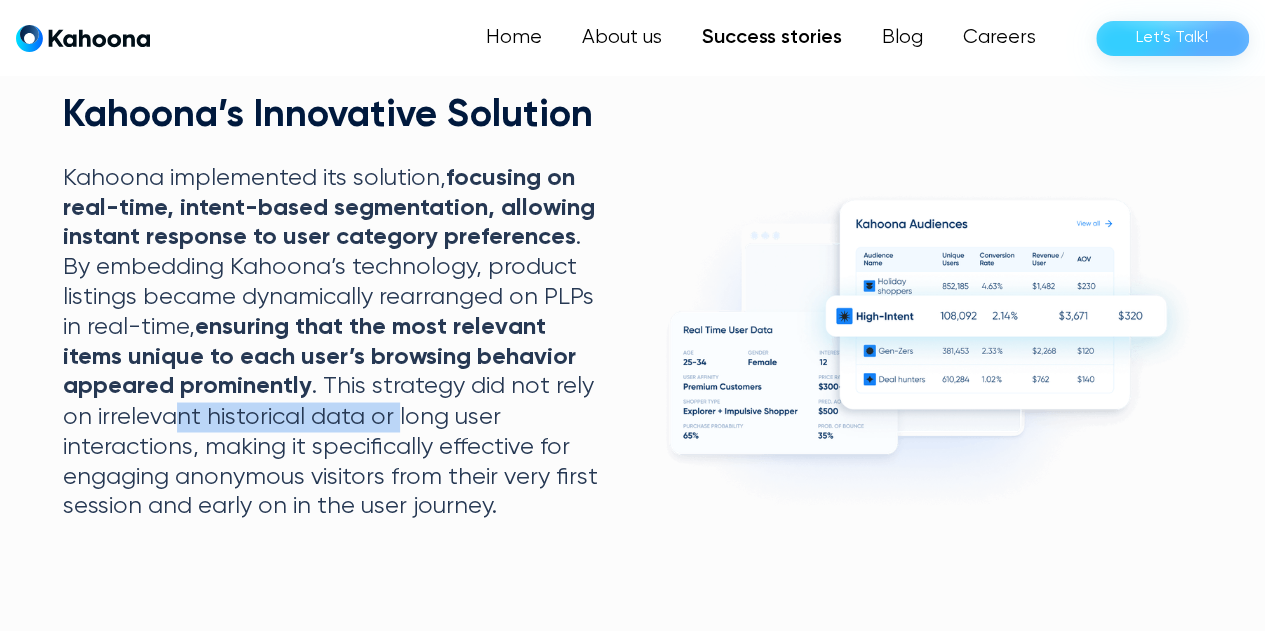 drag, startPoint x: 172, startPoint y: 437, endPoint x: 397, endPoint y: 444, distance: 225.10886 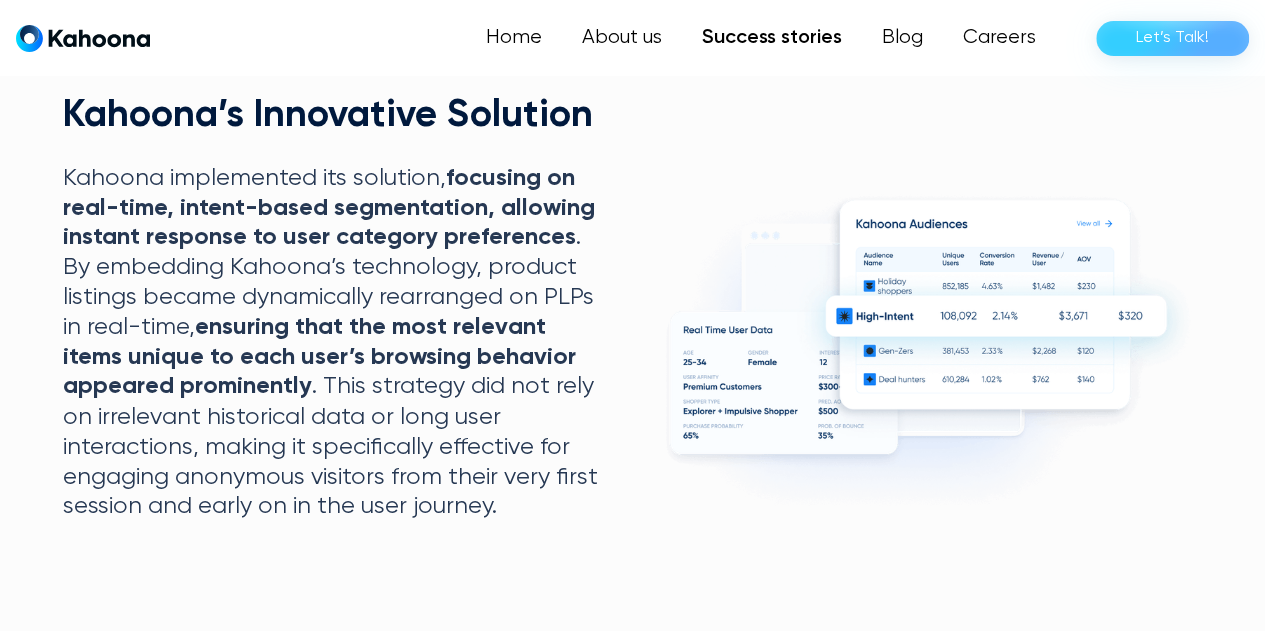 click on "Kahoona implemented its solution,  focusing on real-time, intent-based segmentation, allowing instant response to user category preferences . By embedding Kahoona’s technology, product listings became dynamically rearranged on PLPs in real-time,  ensuring that the most relevant items unique to each user’s browsing behavior appeared prominently . This strategy did not rely on irrelevant historical data or long user interactions, making it specifically effective for engaging anonymous visitors from their very first session and early on in the user journey." at bounding box center [335, 342] 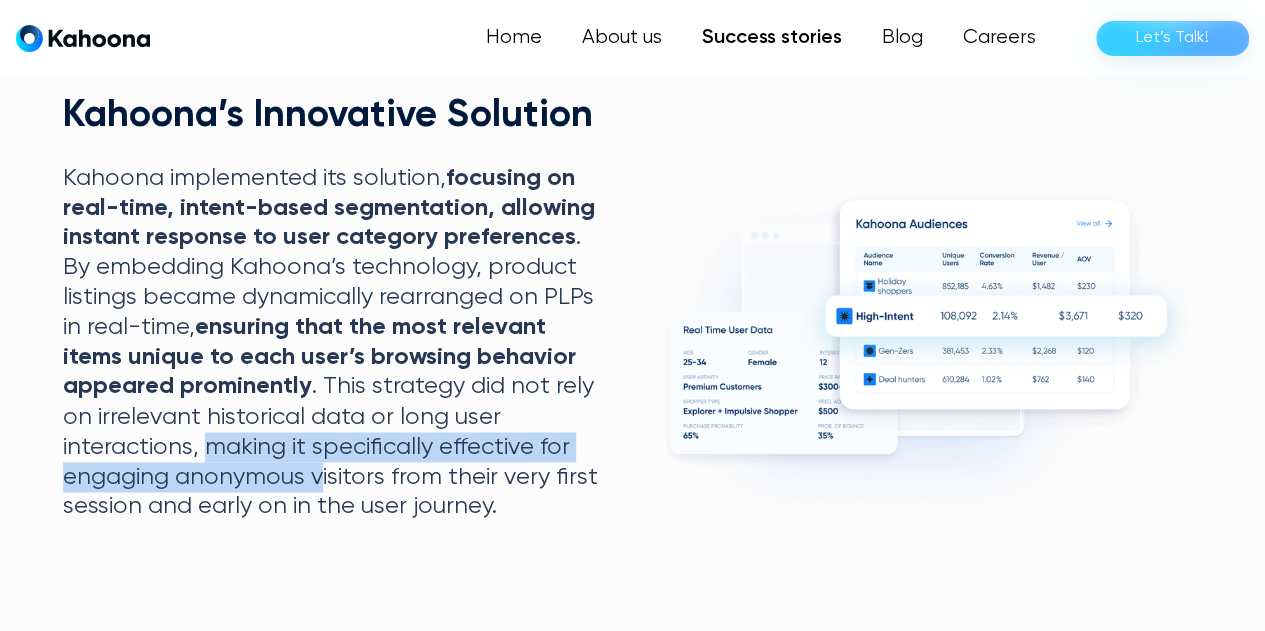 drag, startPoint x: 316, startPoint y: 497, endPoint x: 202, endPoint y: 481, distance: 115.11733 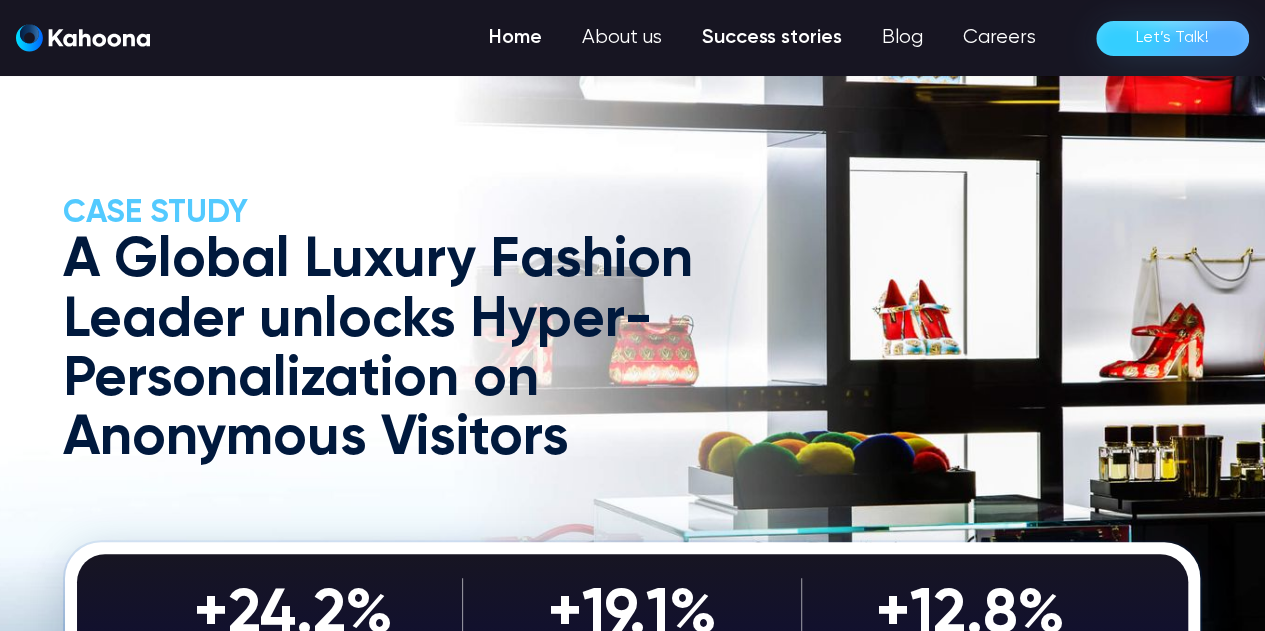 scroll, scrollTop: 0, scrollLeft: 0, axis: both 